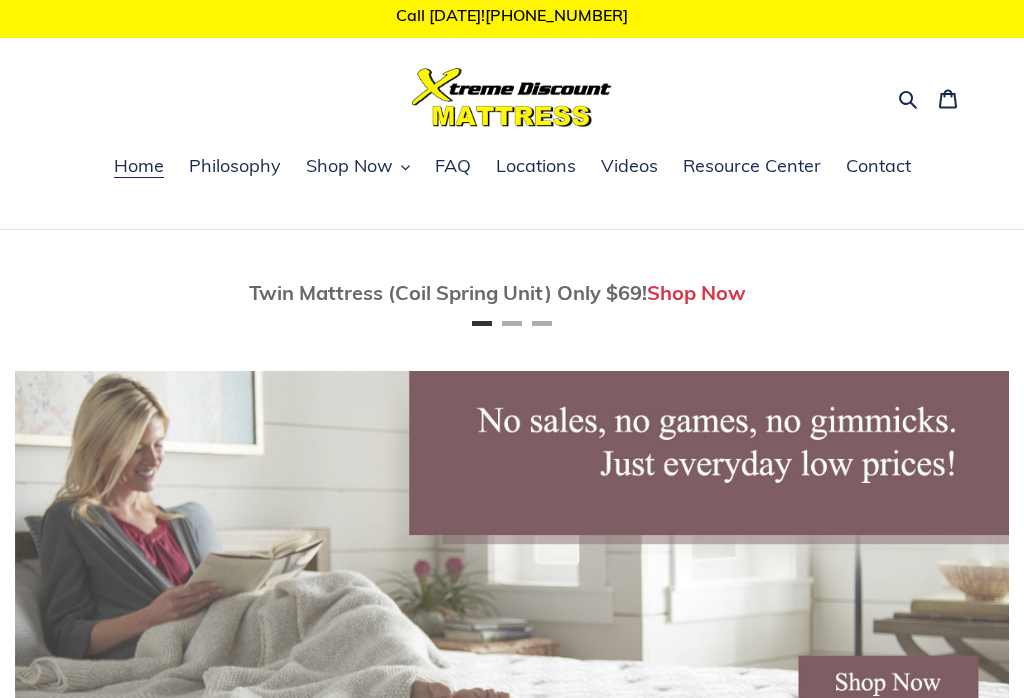 scroll, scrollTop: 0, scrollLeft: 0, axis: both 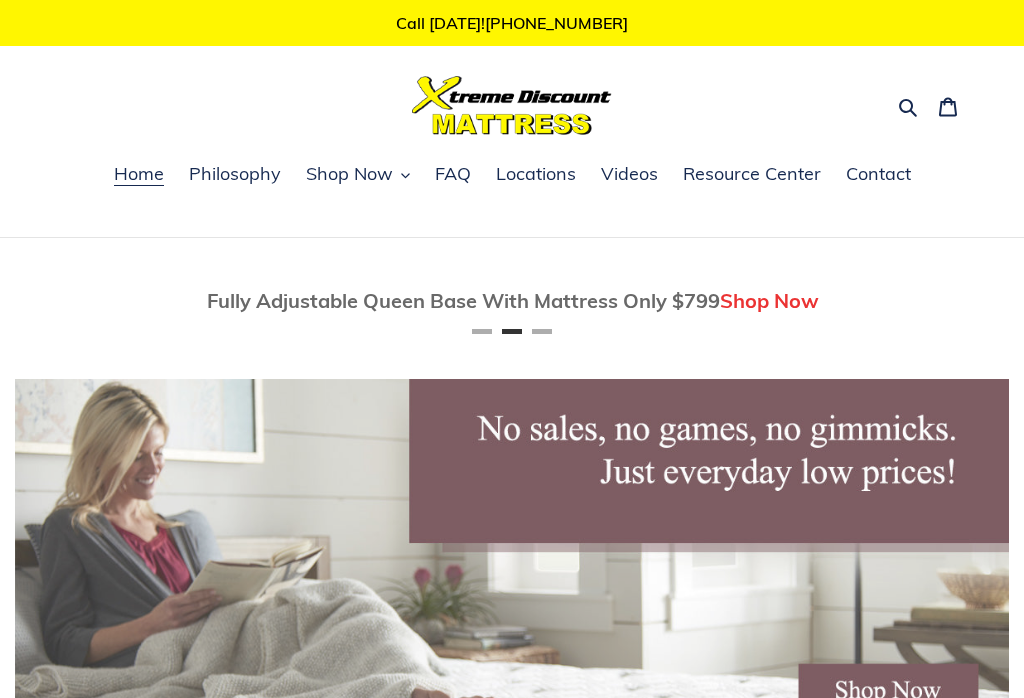click 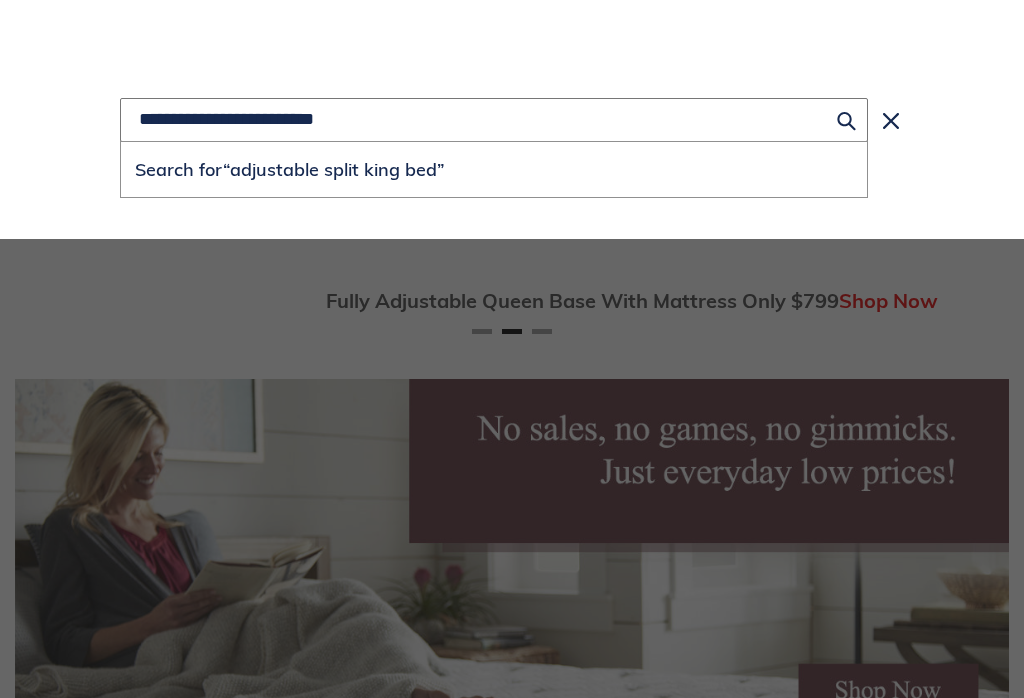 scroll, scrollTop: 0, scrollLeft: 994, axis: horizontal 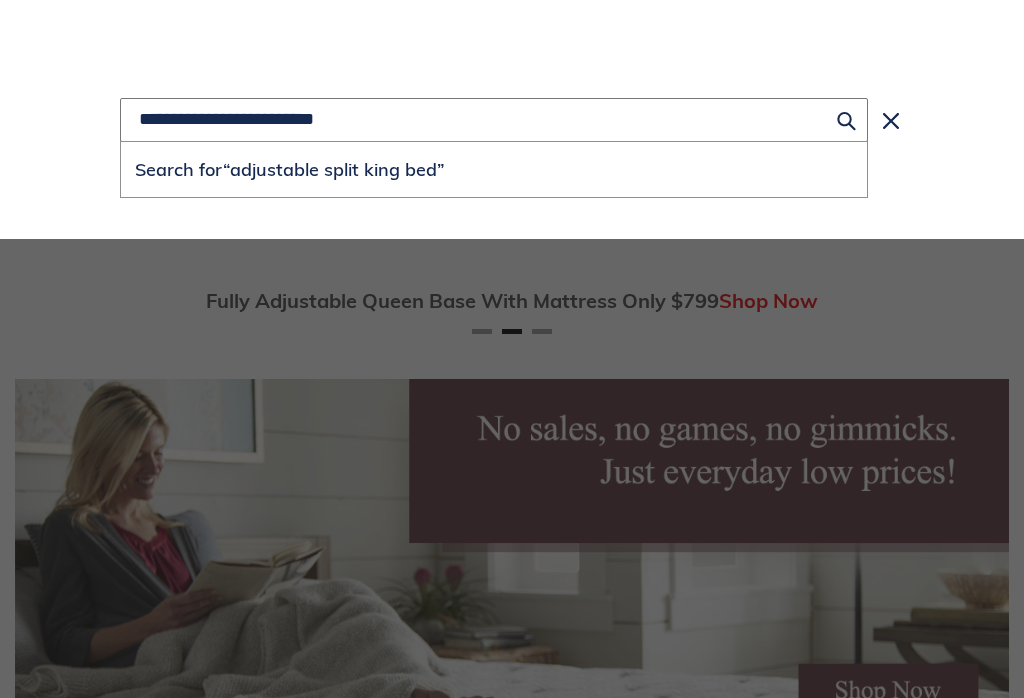 type on "**********" 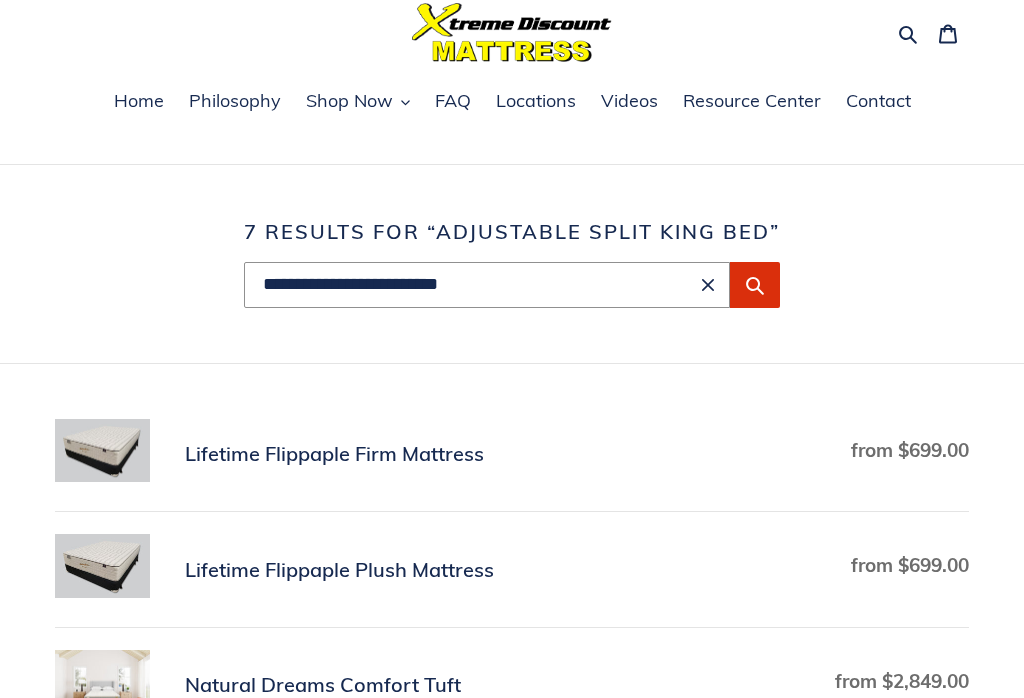 scroll, scrollTop: 0, scrollLeft: 0, axis: both 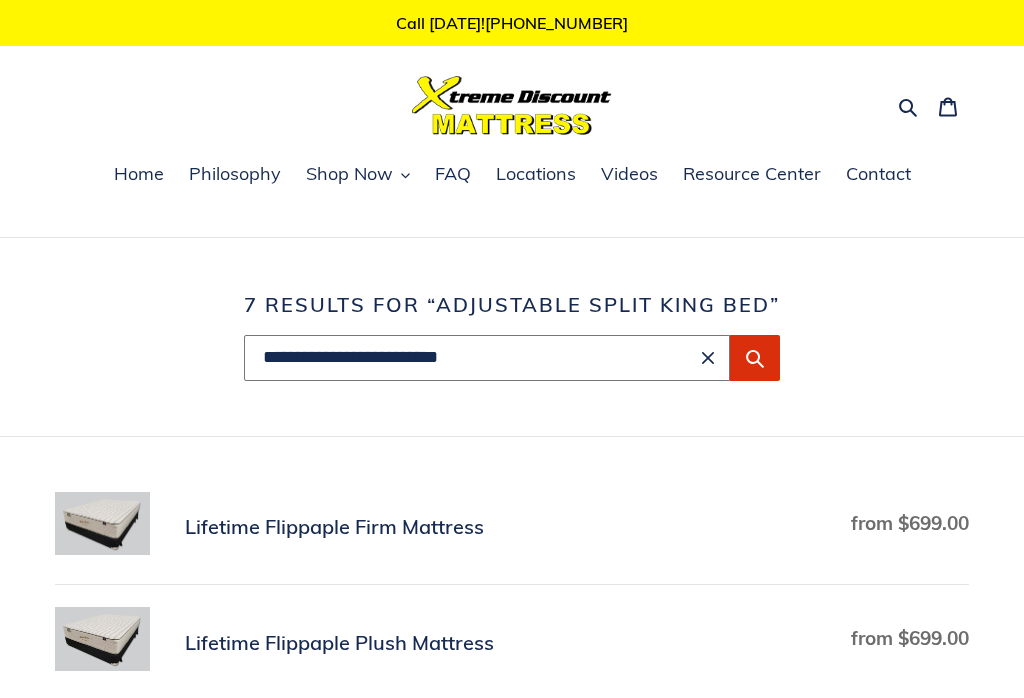 click on "**********" at bounding box center [487, 358] 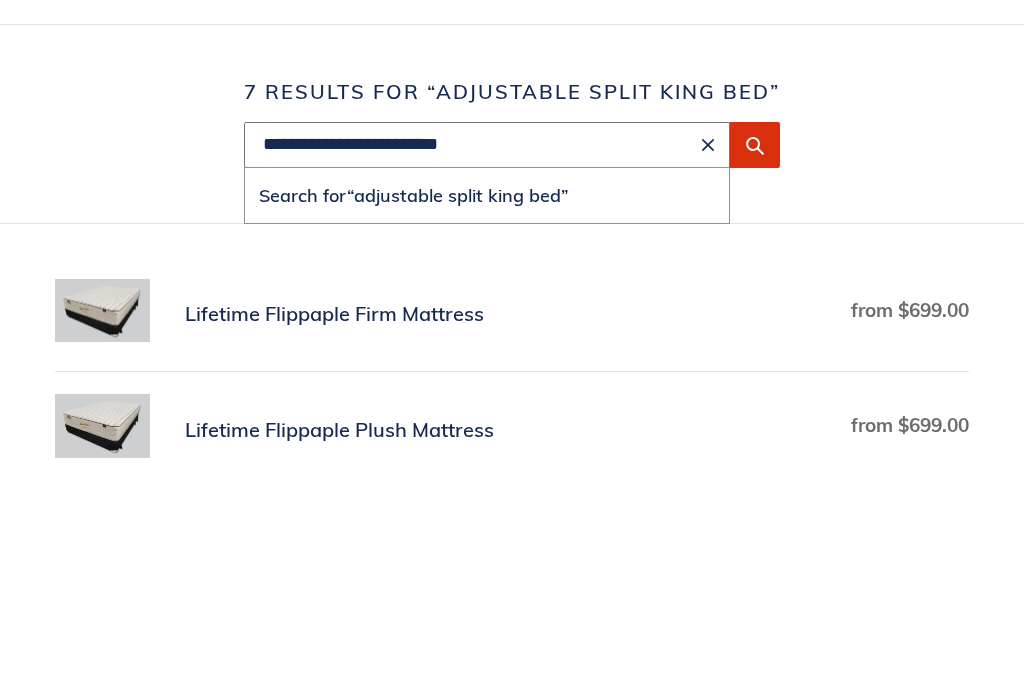 click on "Search for  “adjustable split king bed”" at bounding box center [487, 408] 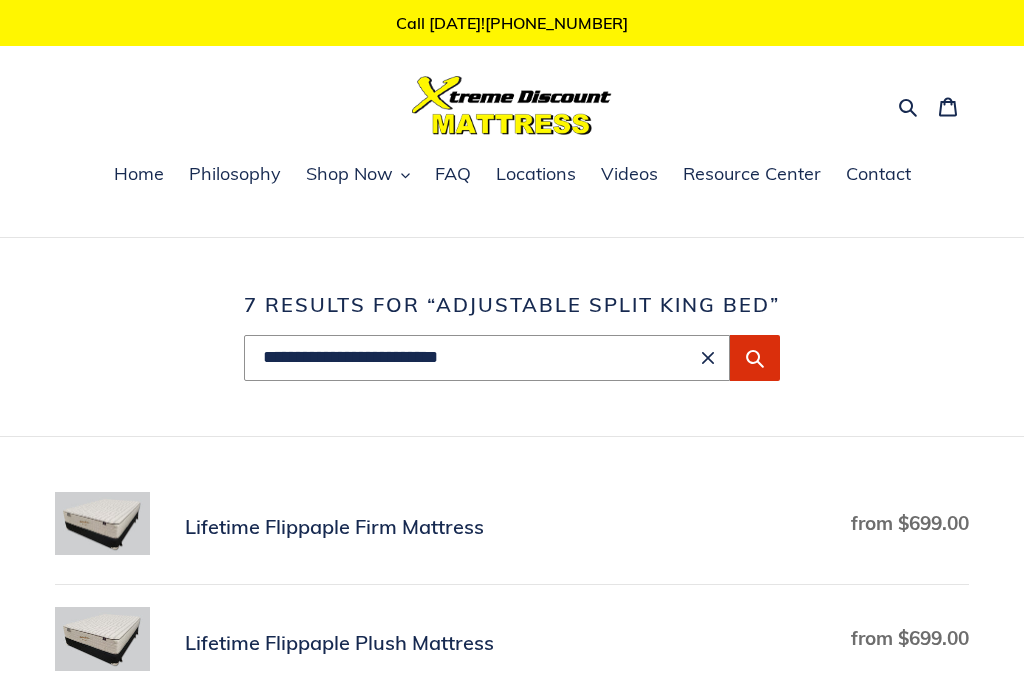 scroll, scrollTop: 0, scrollLeft: 0, axis: both 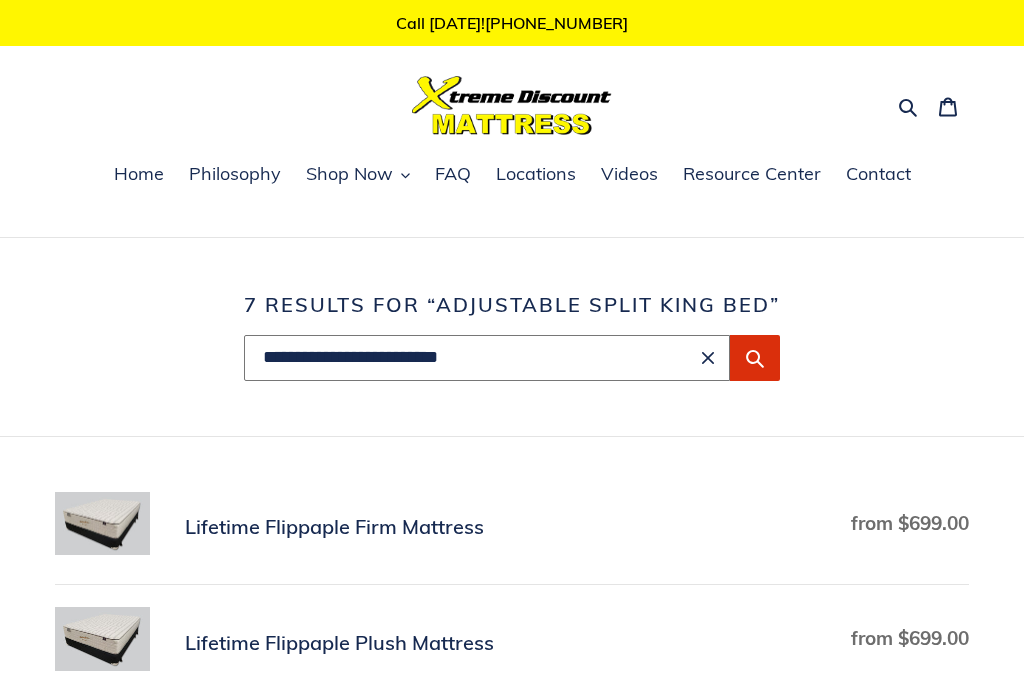 click on "**********" at bounding box center [487, 358] 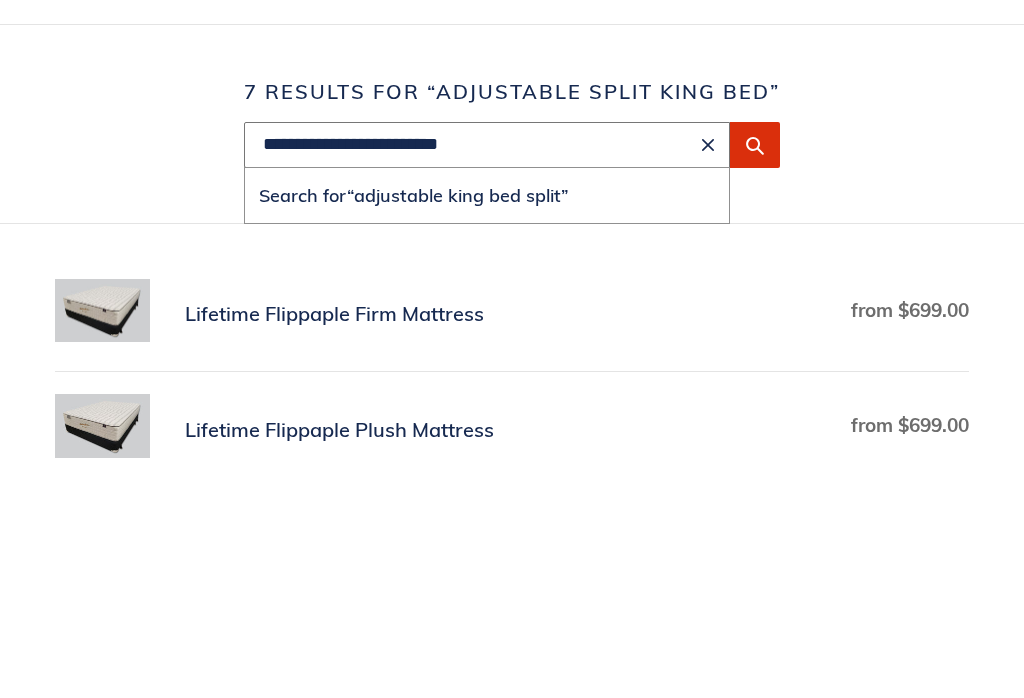 type on "**********" 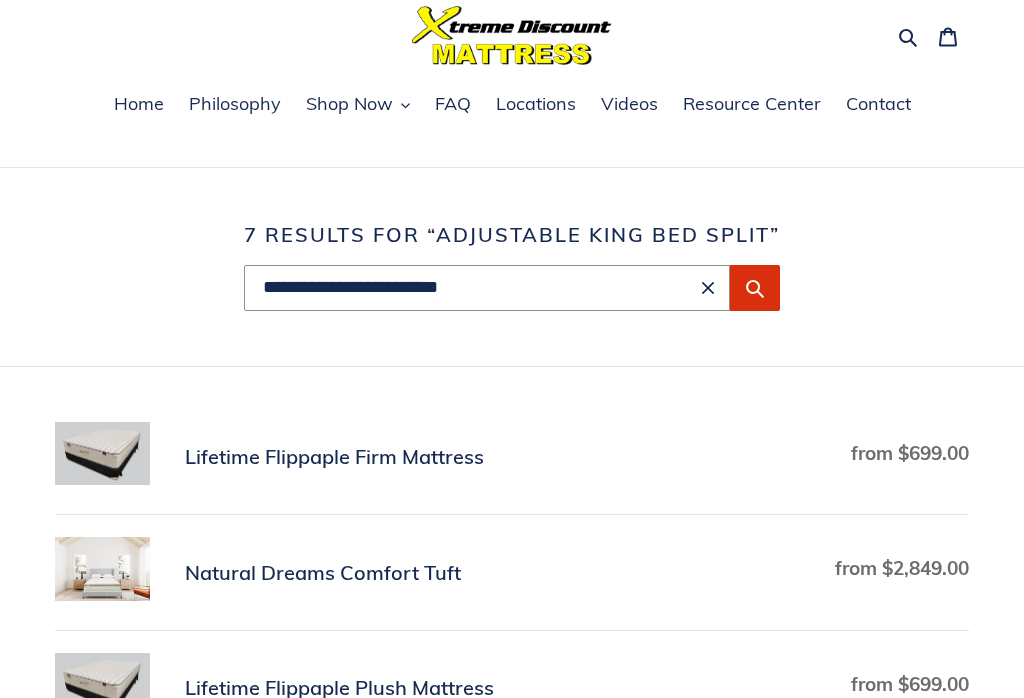 scroll, scrollTop: 0, scrollLeft: 0, axis: both 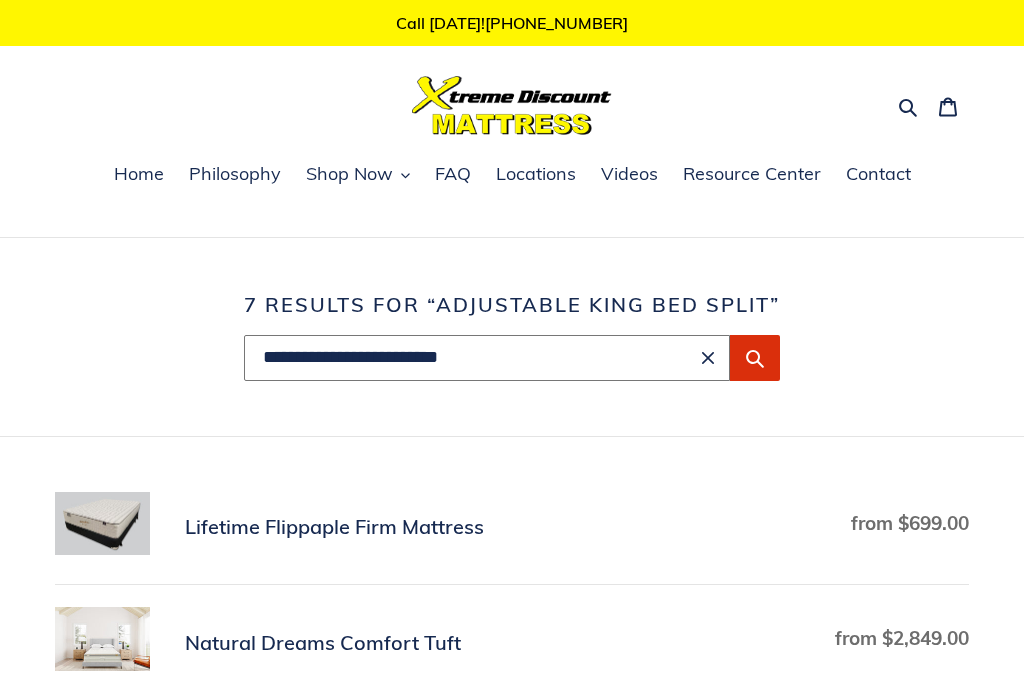 click on "**********" at bounding box center [487, 358] 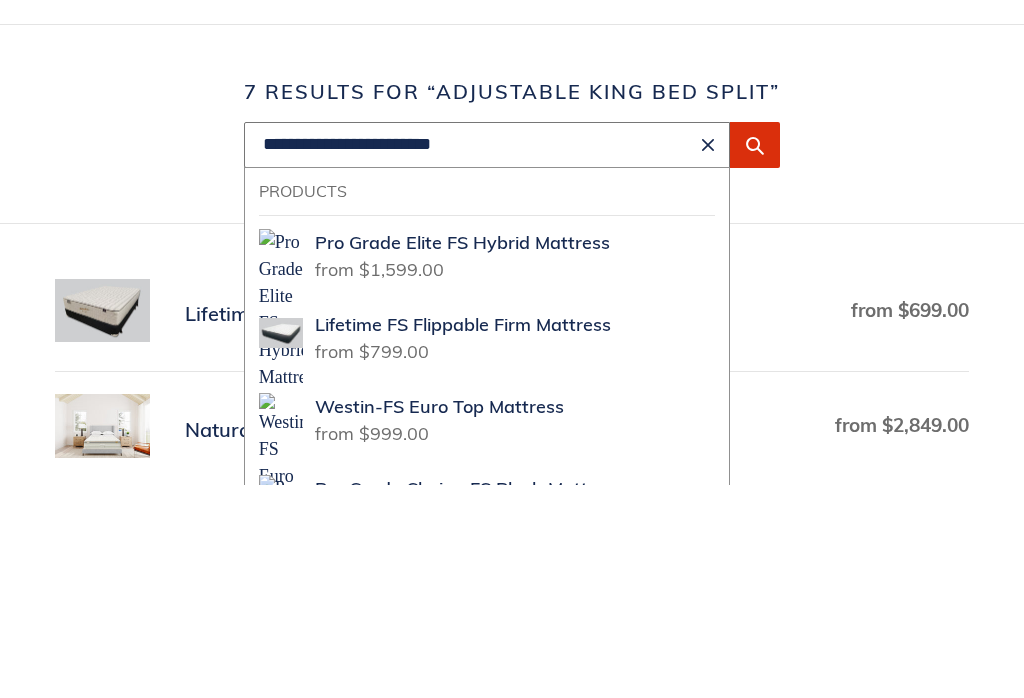 type on "**********" 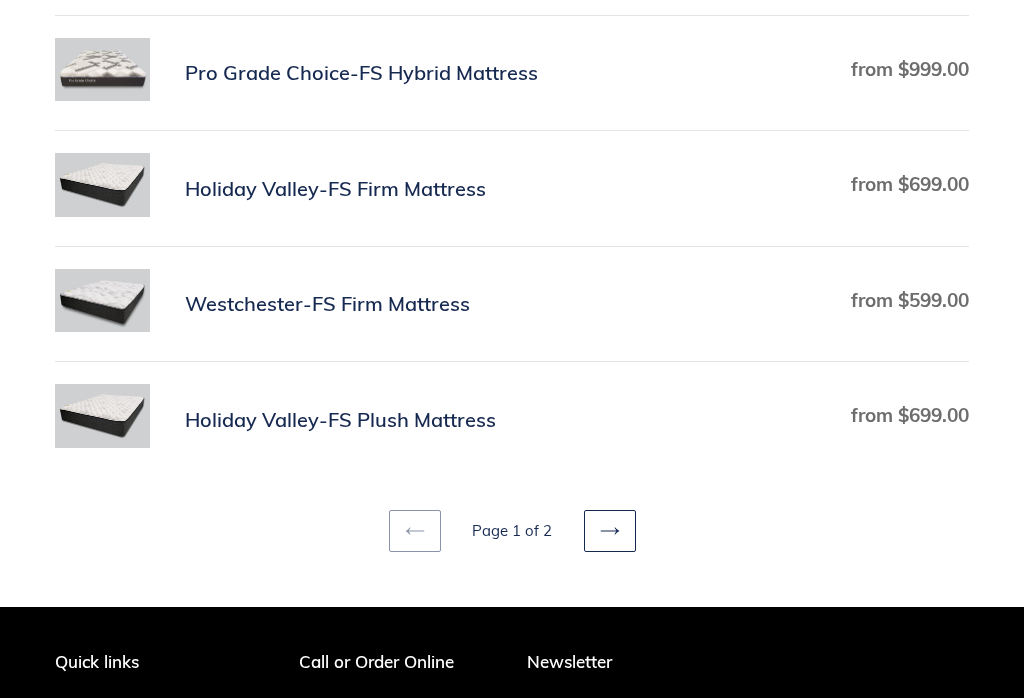 scroll, scrollTop: 1145, scrollLeft: 0, axis: vertical 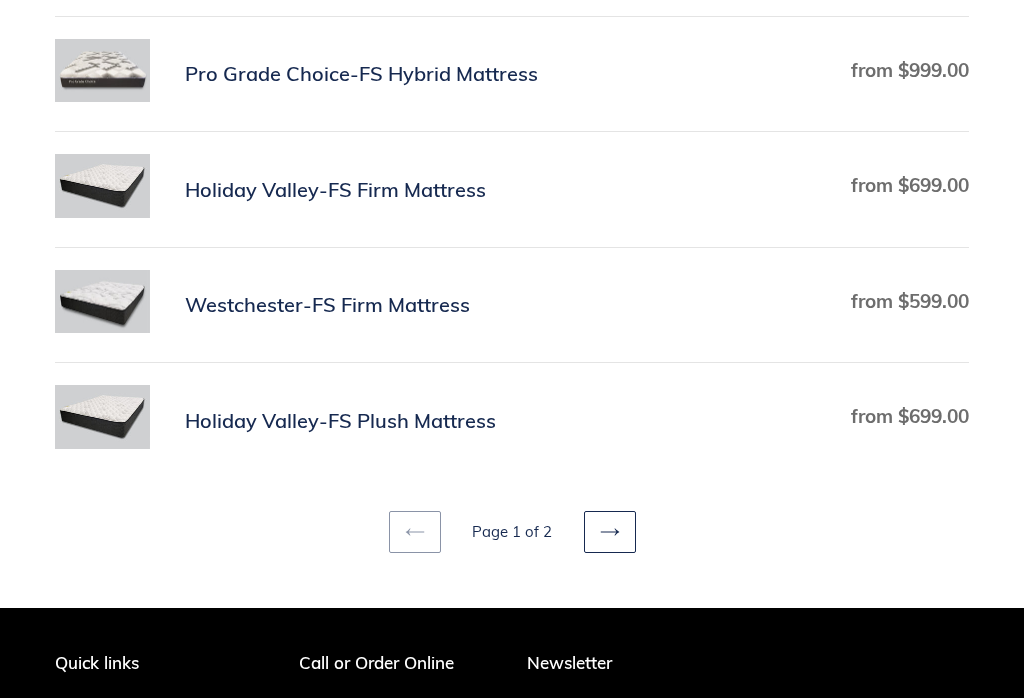 click 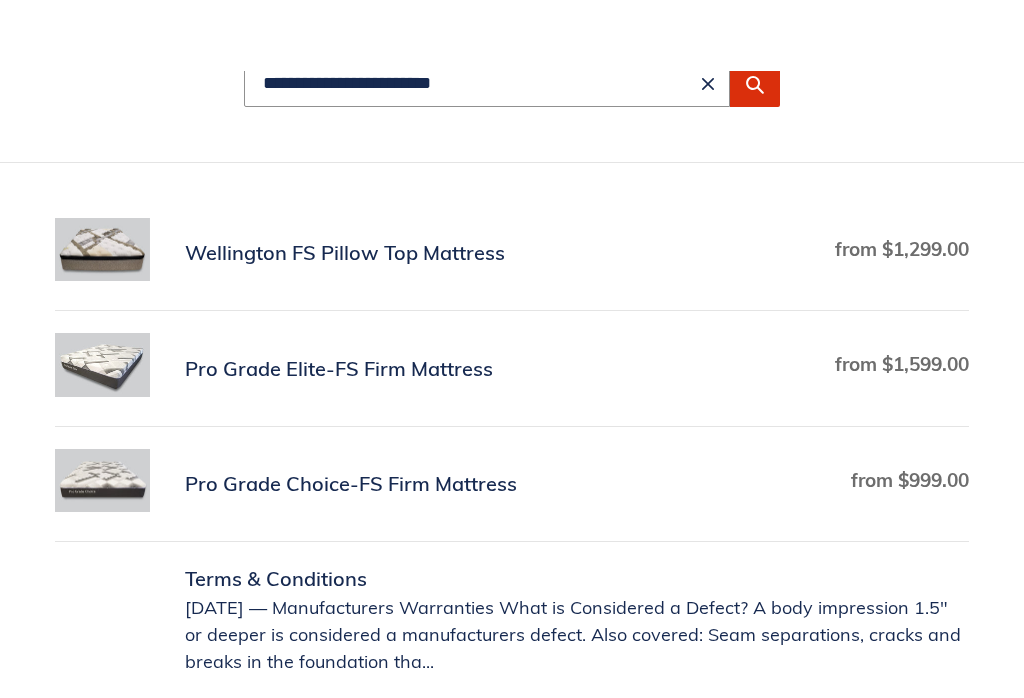 scroll, scrollTop: 0, scrollLeft: 0, axis: both 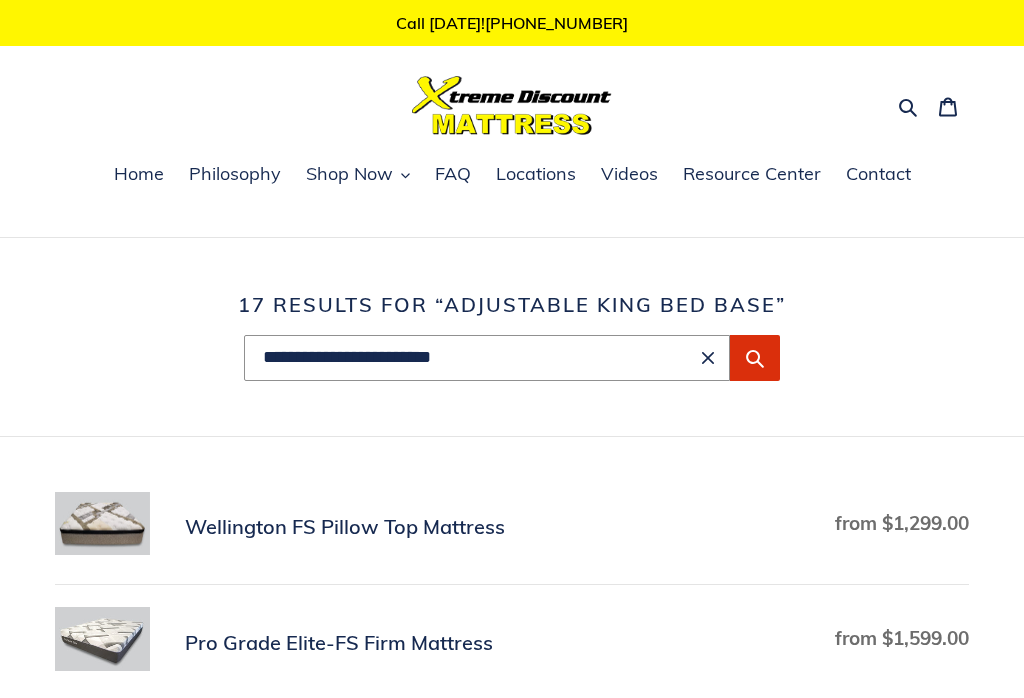 click on "Shop Now" at bounding box center [349, 174] 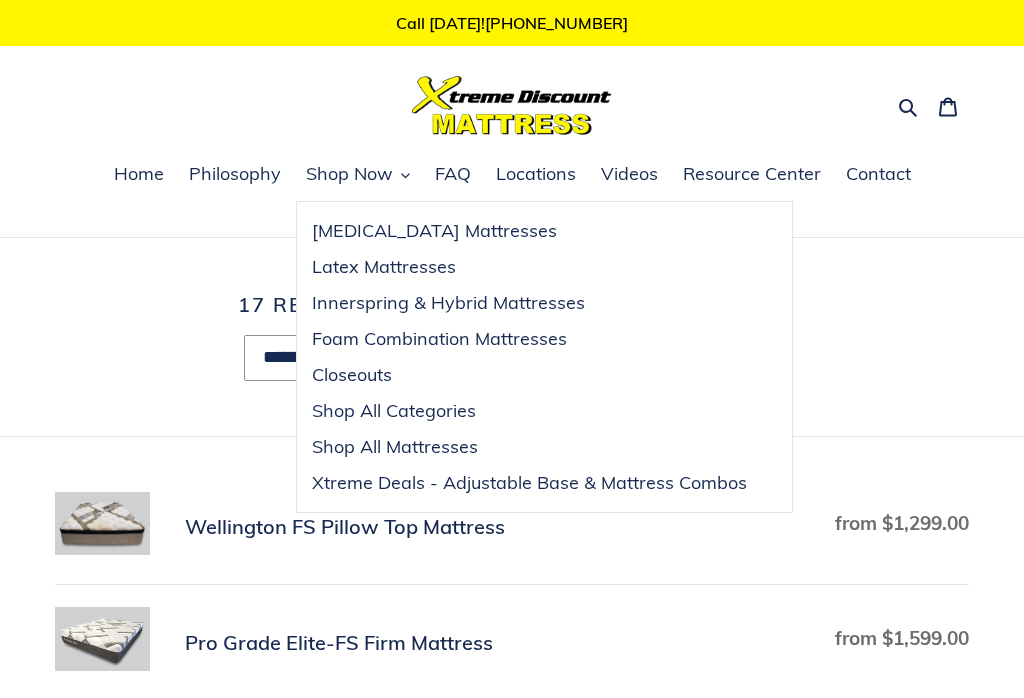 click on "Xtreme Deals - Adjustable Base & Mattress Combos" at bounding box center [529, 483] 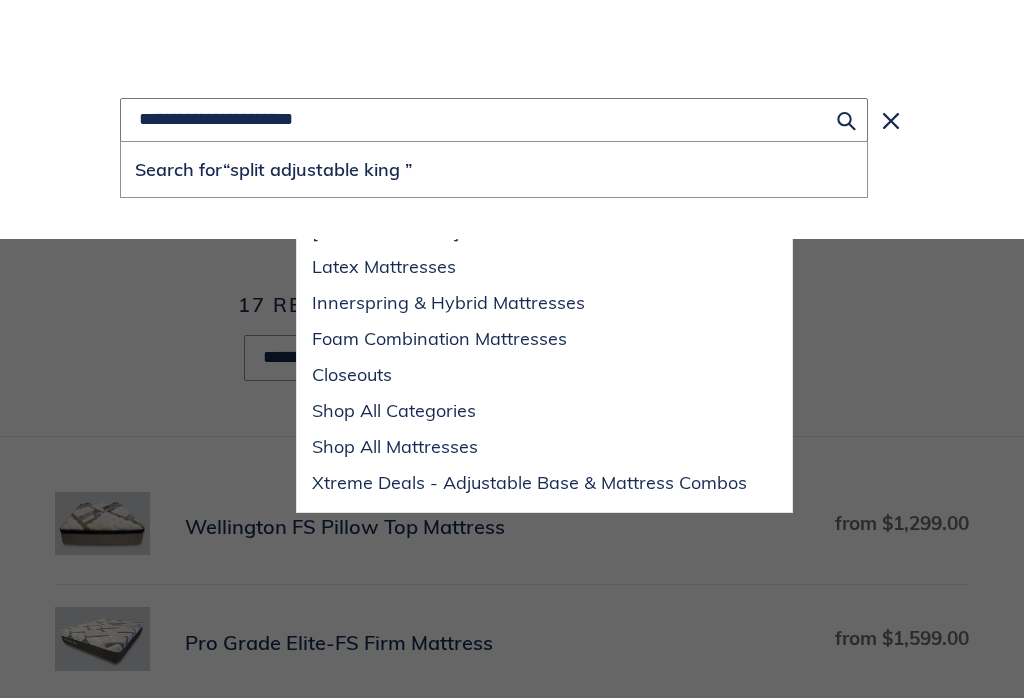 type on "**********" 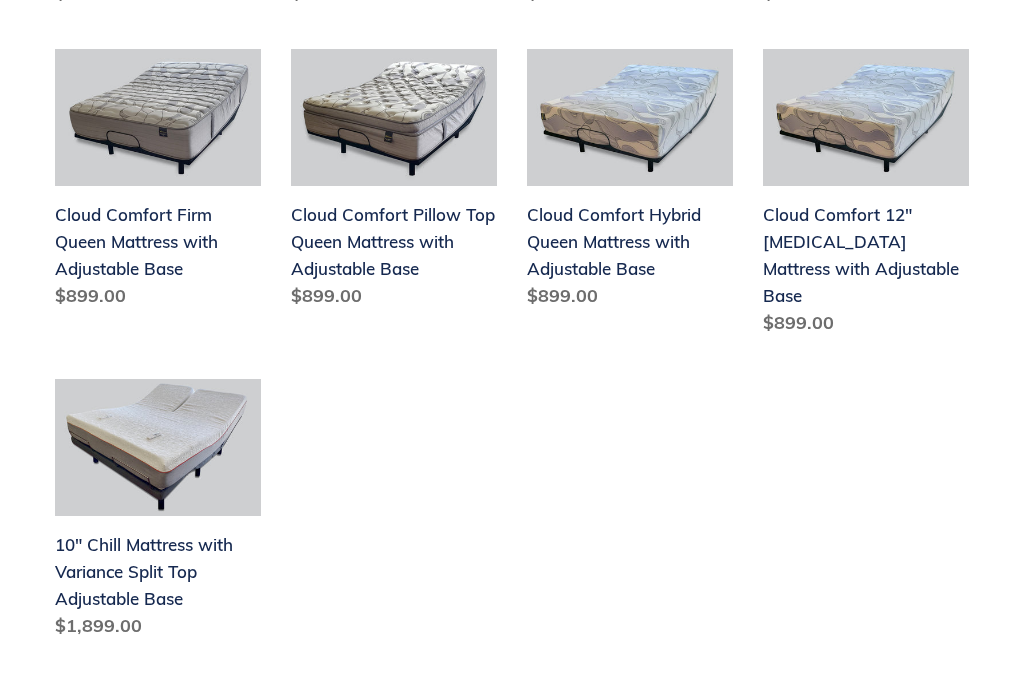 scroll, scrollTop: 856, scrollLeft: 0, axis: vertical 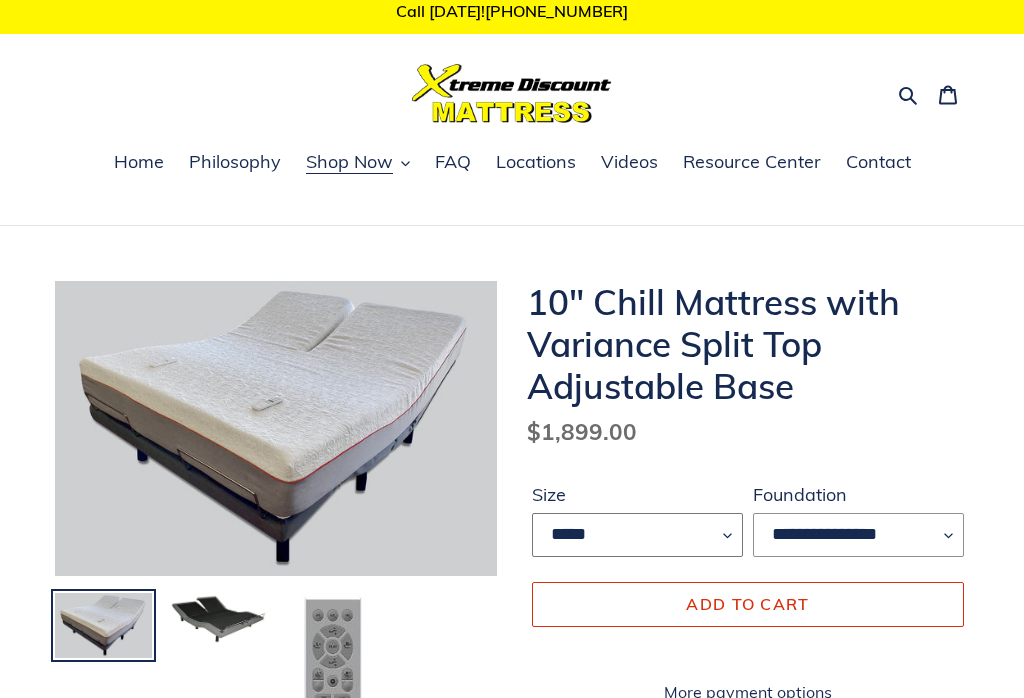 click on "*****" at bounding box center [637, 536] 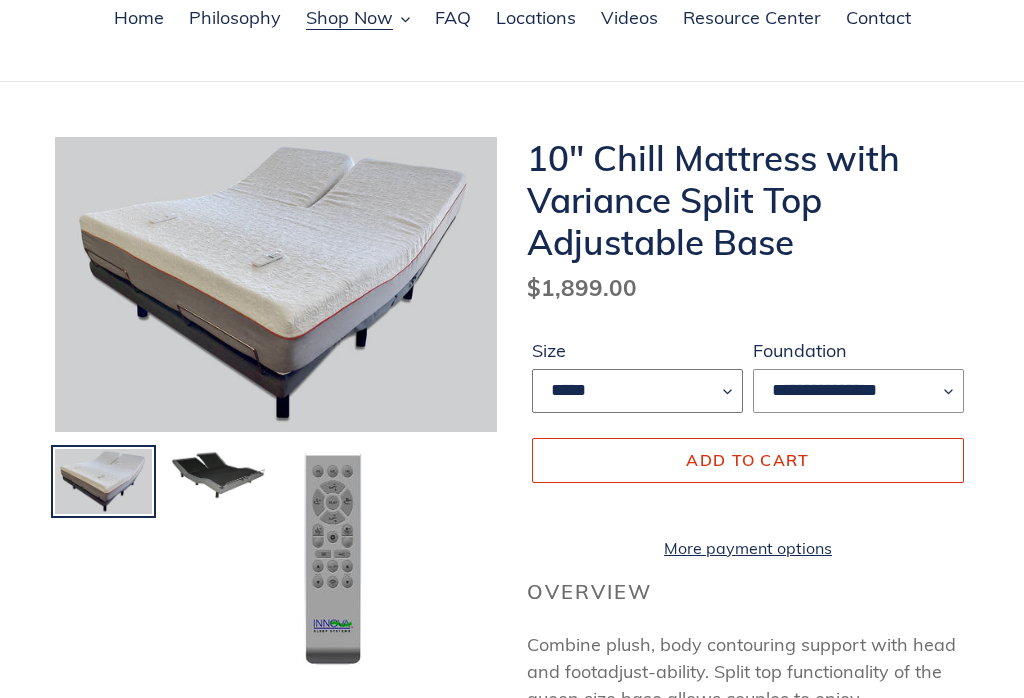 scroll, scrollTop: 168, scrollLeft: 0, axis: vertical 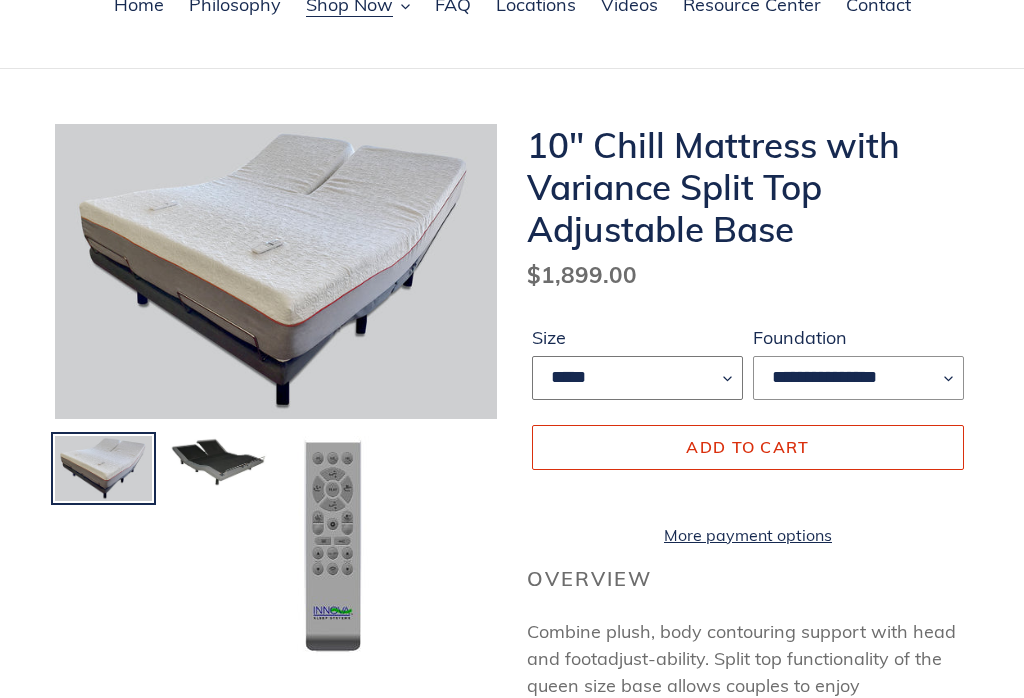 click on "*****" at bounding box center (637, 379) 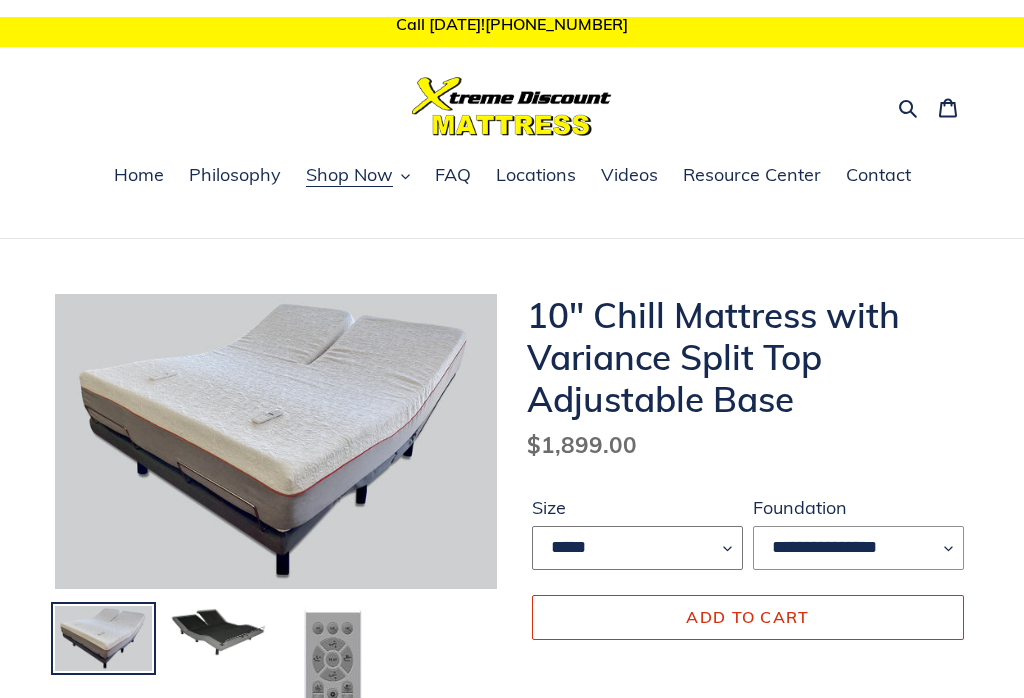 scroll, scrollTop: 0, scrollLeft: 0, axis: both 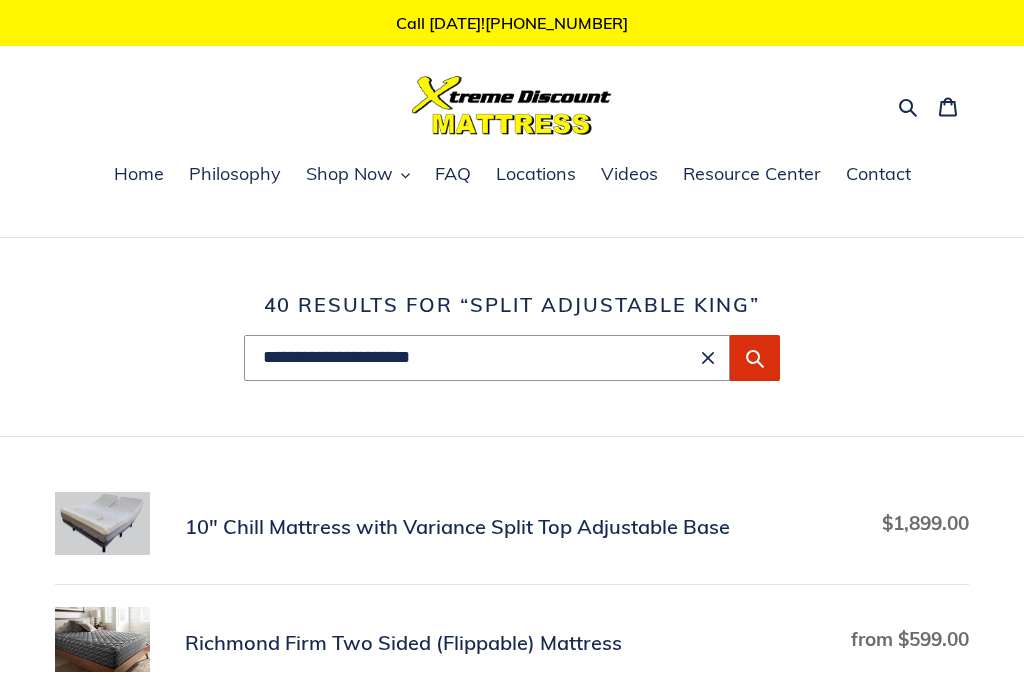 click on "10" Chill Mattress with Variance Split Top Adjustable Base" at bounding box center (512, 527) 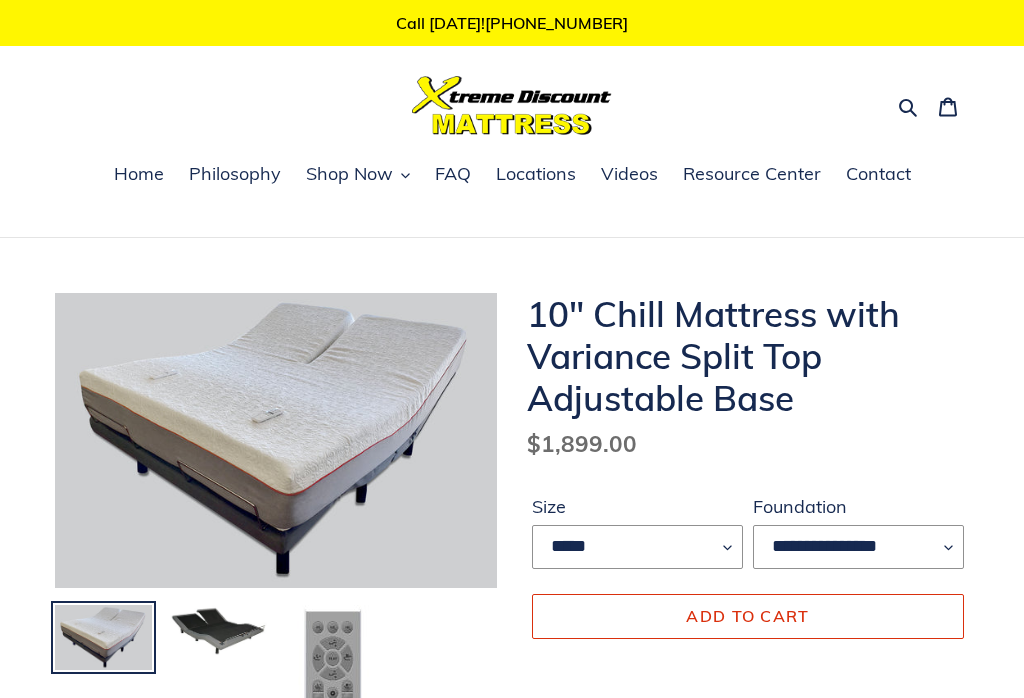 scroll, scrollTop: 0, scrollLeft: 0, axis: both 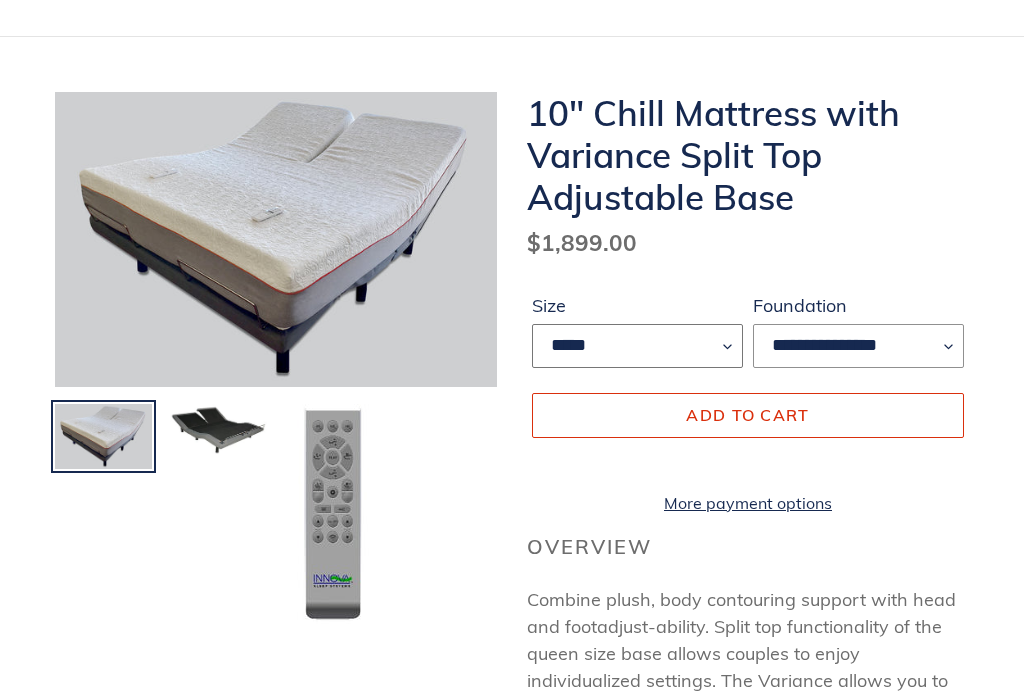 click on "*****" at bounding box center [637, 347] 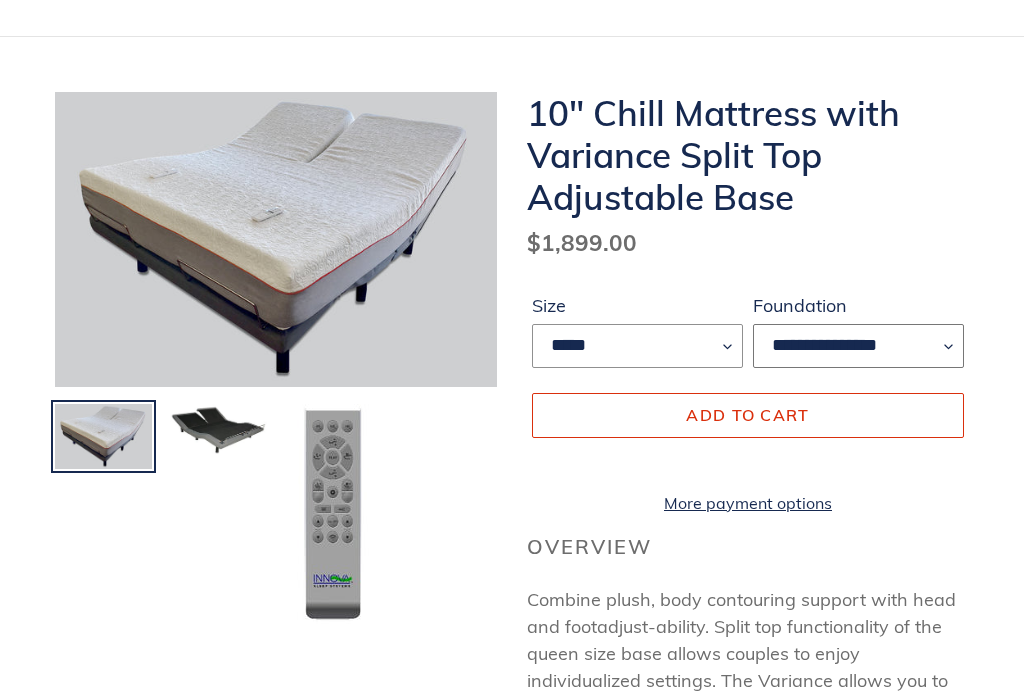 click on "**********" at bounding box center (858, 346) 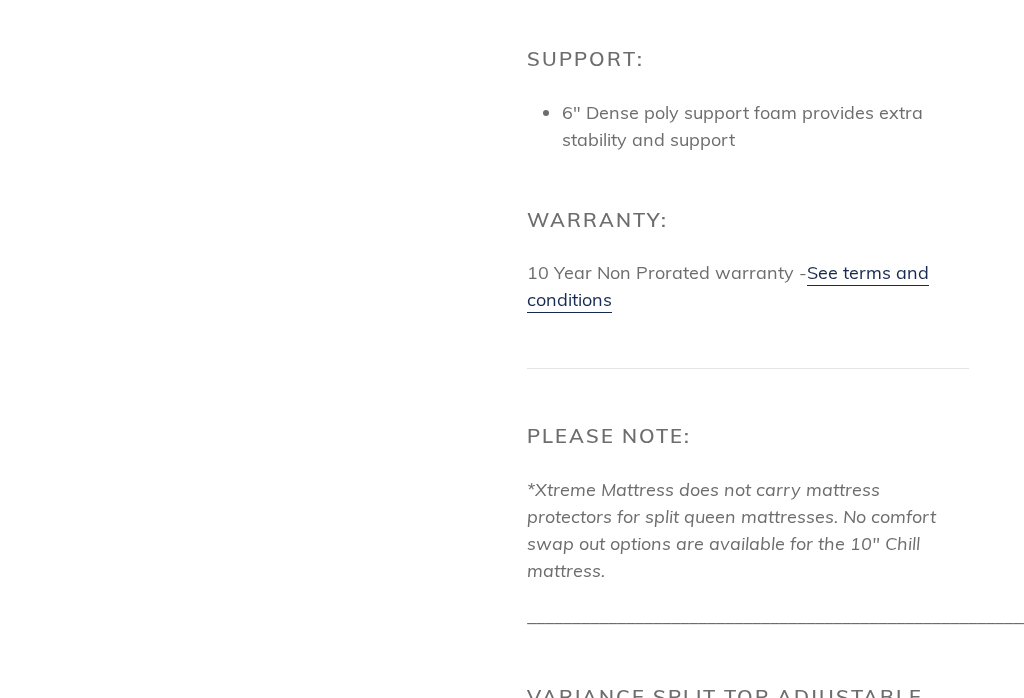 scroll, scrollTop: 1414, scrollLeft: 0, axis: vertical 